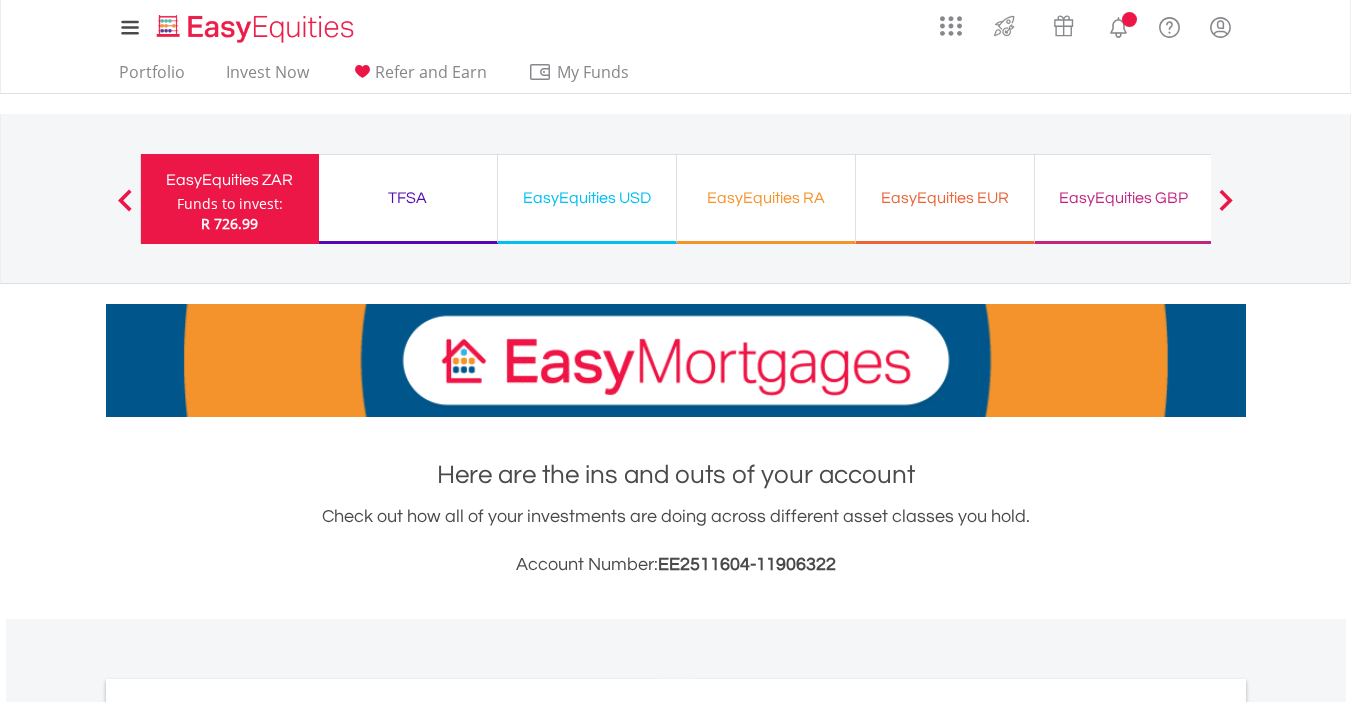 scroll, scrollTop: 0, scrollLeft: 0, axis: both 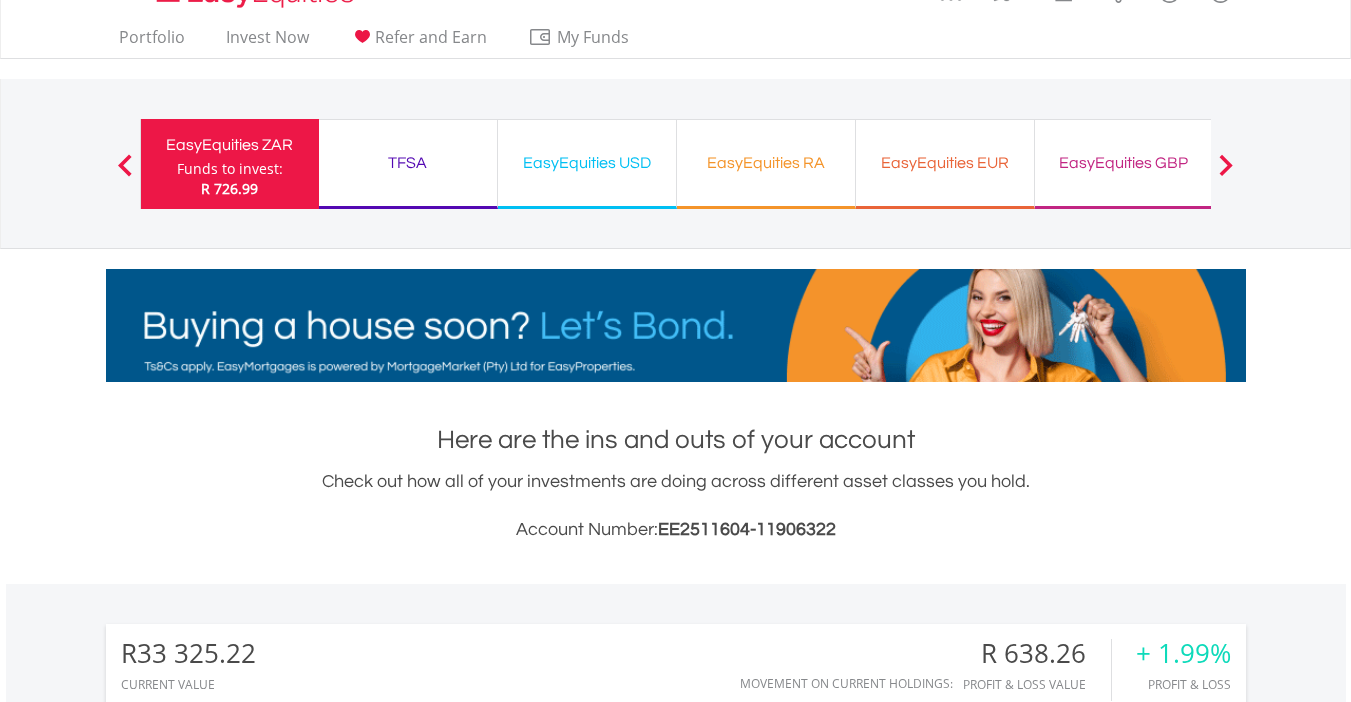 drag, startPoint x: 1364, startPoint y: 100, endPoint x: 1363, endPoint y: 135, distance: 35.014282 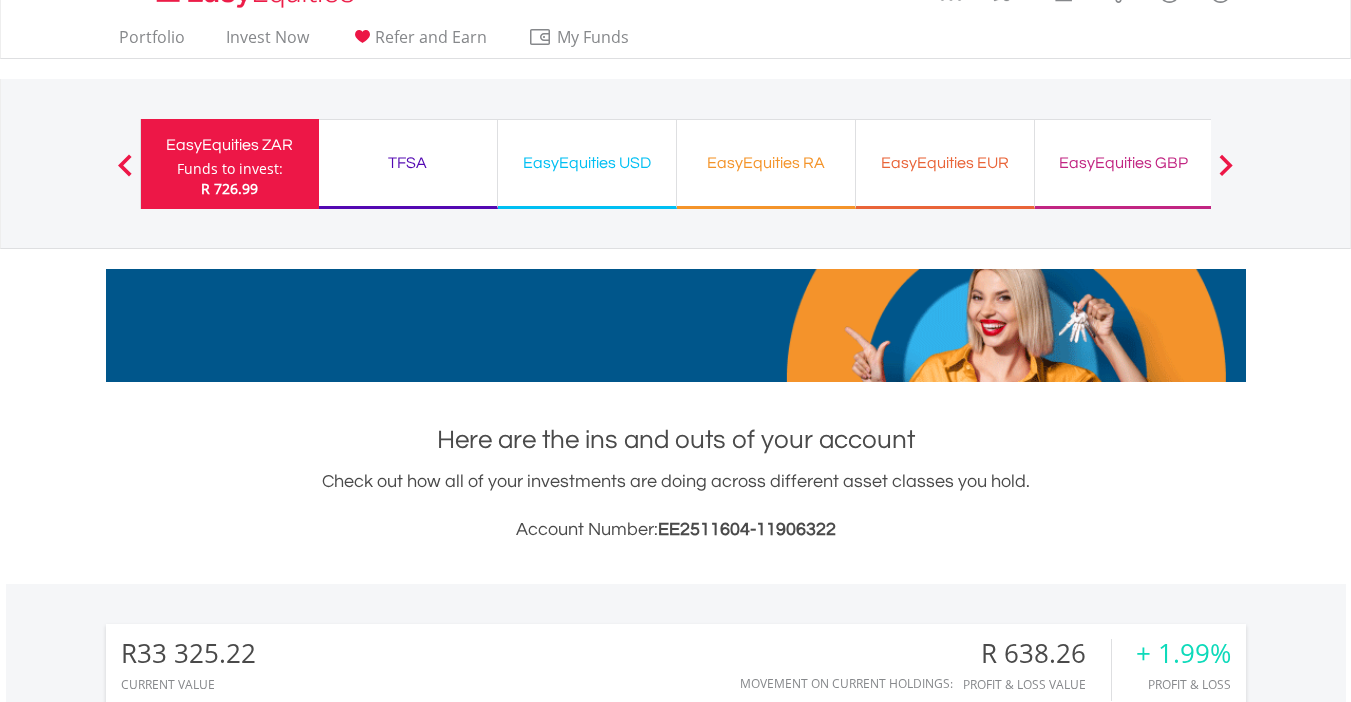click on "My Investments
Invest Now
New Listings
Sell
My Recurring Investments
Pending Orders
Switch Unit Trusts
Vouchers
Buy a Voucher
Redeem a Voucher" at bounding box center (675, 899) 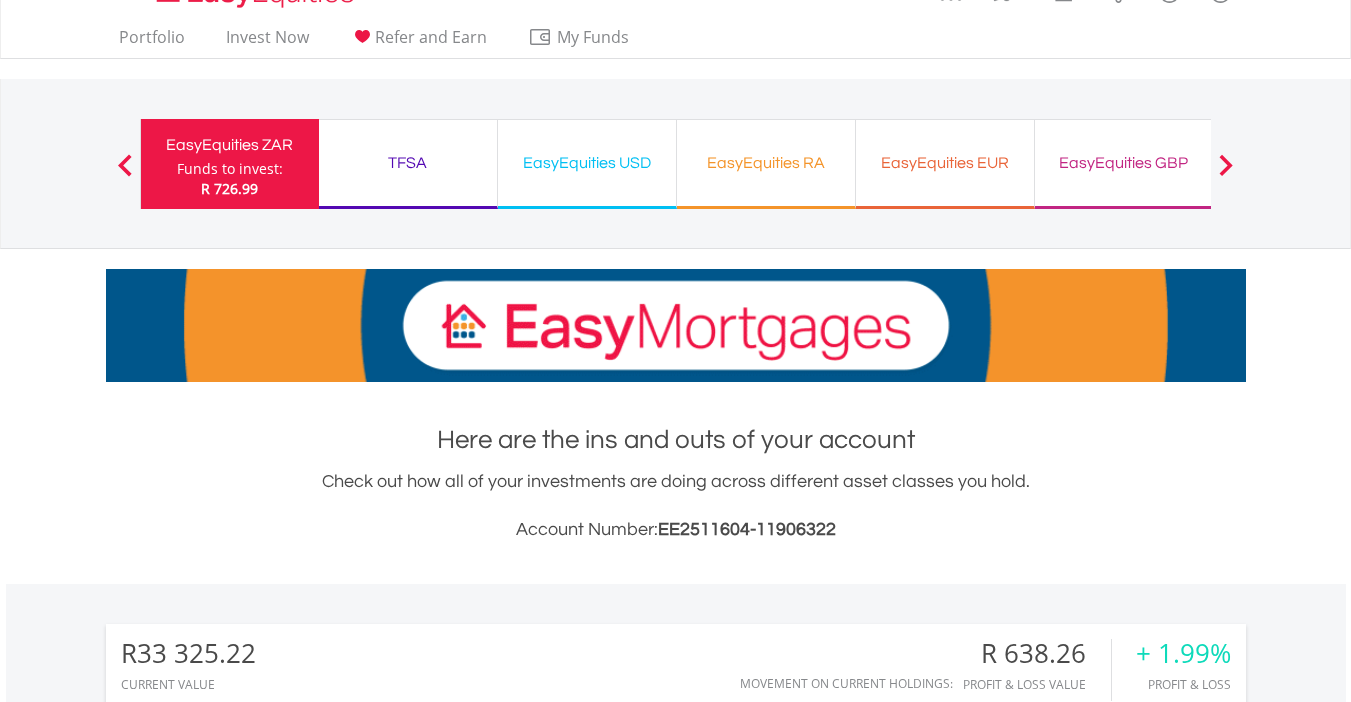 click on "EasyEquities USD" at bounding box center (587, 163) 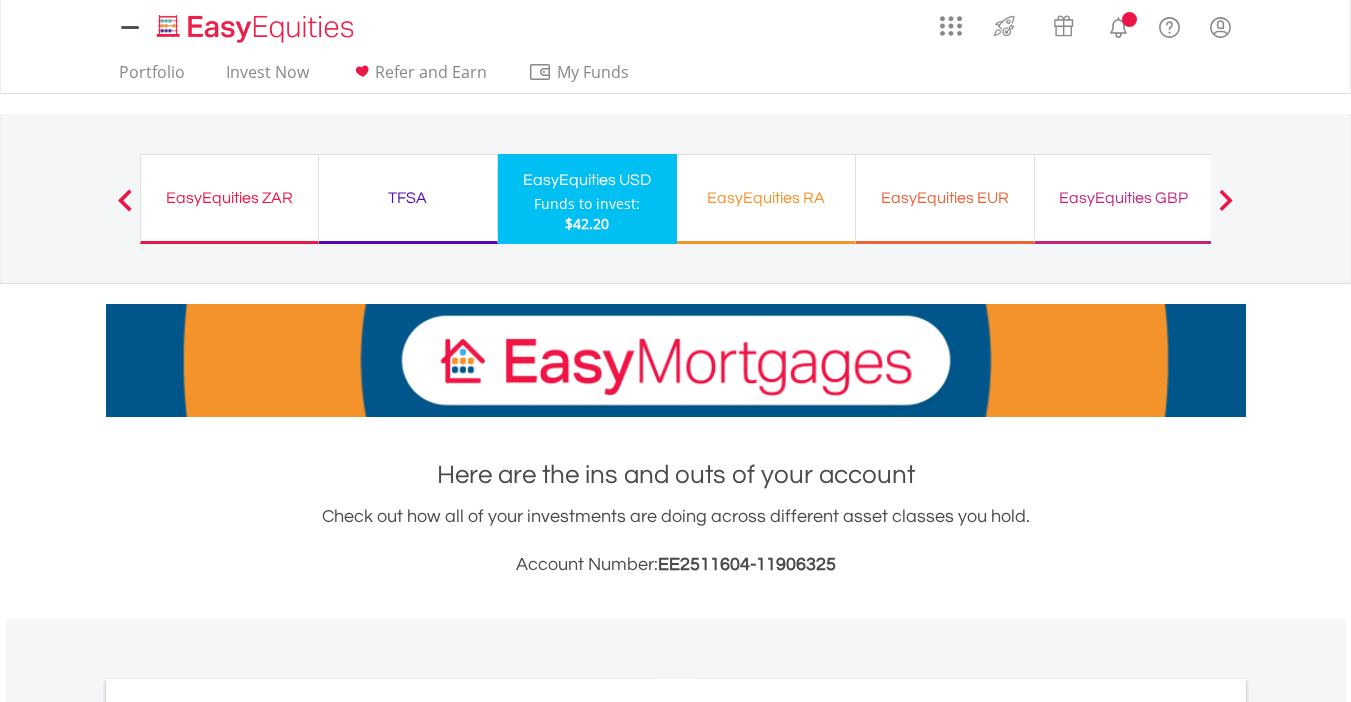 scroll, scrollTop: 0, scrollLeft: 0, axis: both 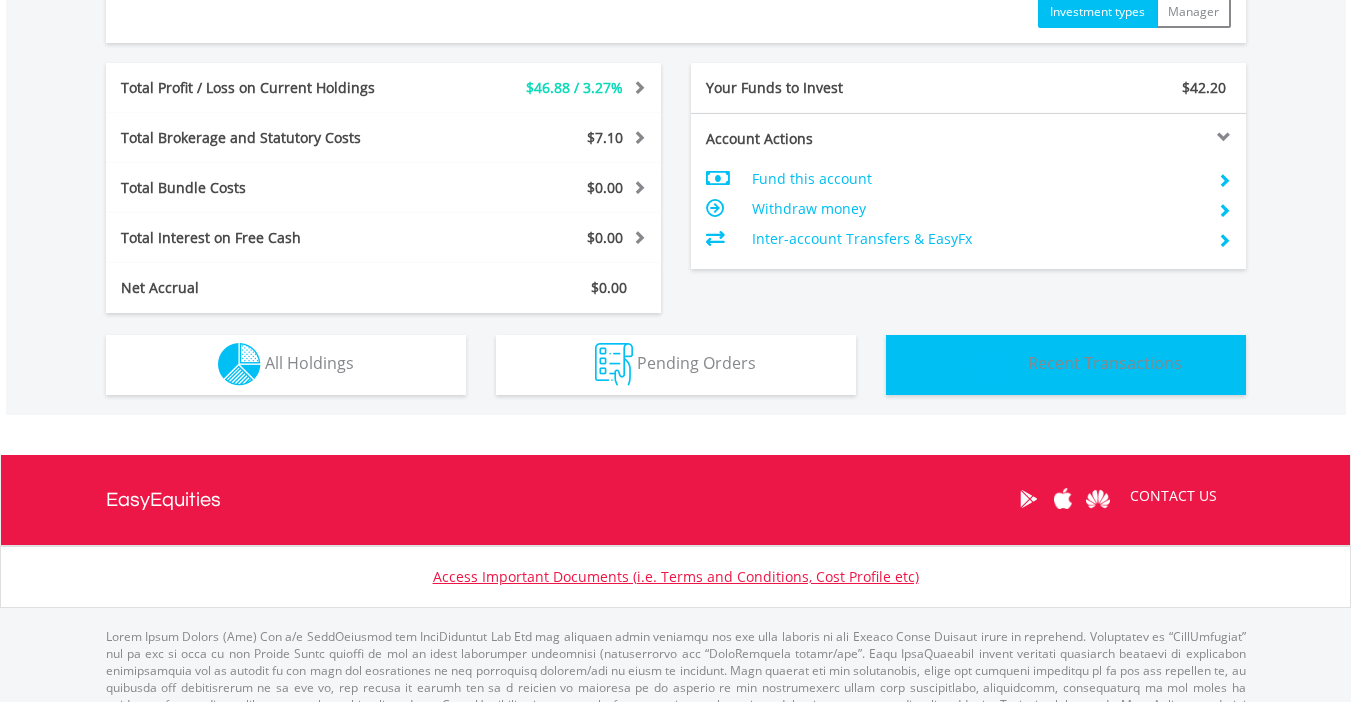 click on "Recent Transactions" at bounding box center (1105, 363) 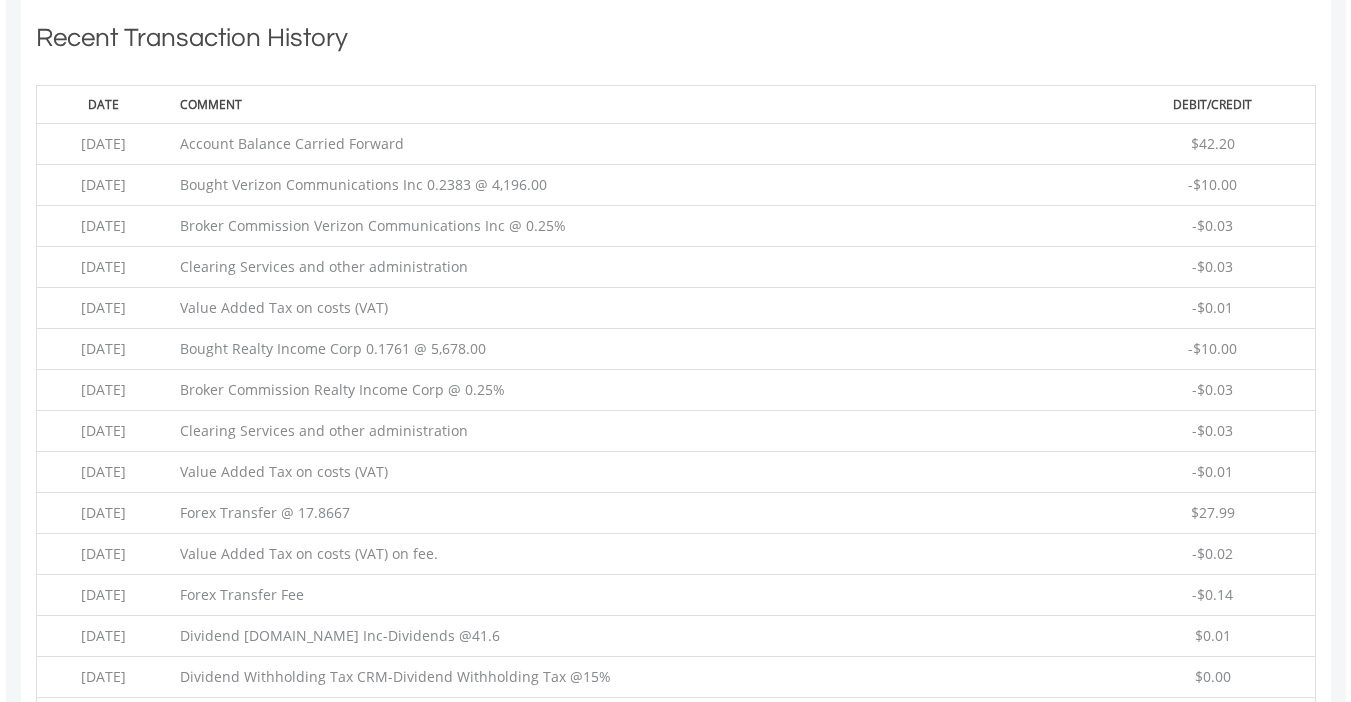 type 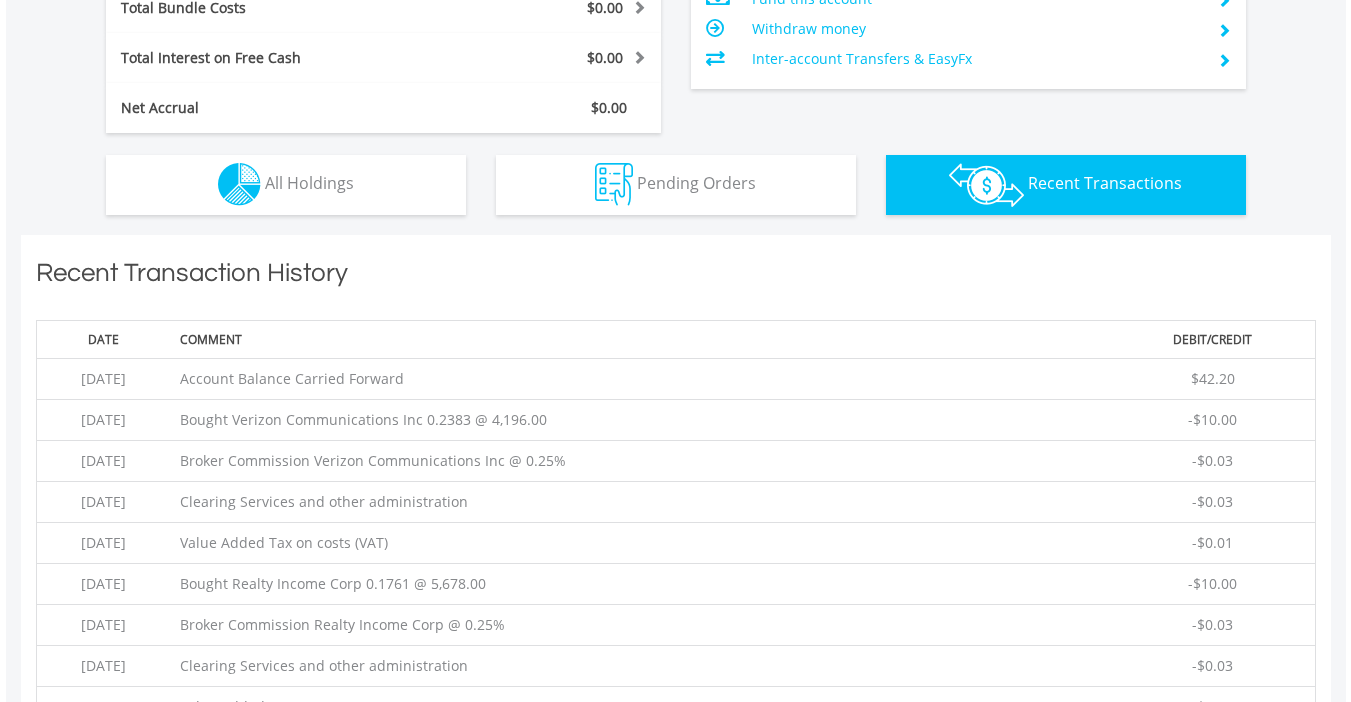 scroll, scrollTop: 1123, scrollLeft: 0, axis: vertical 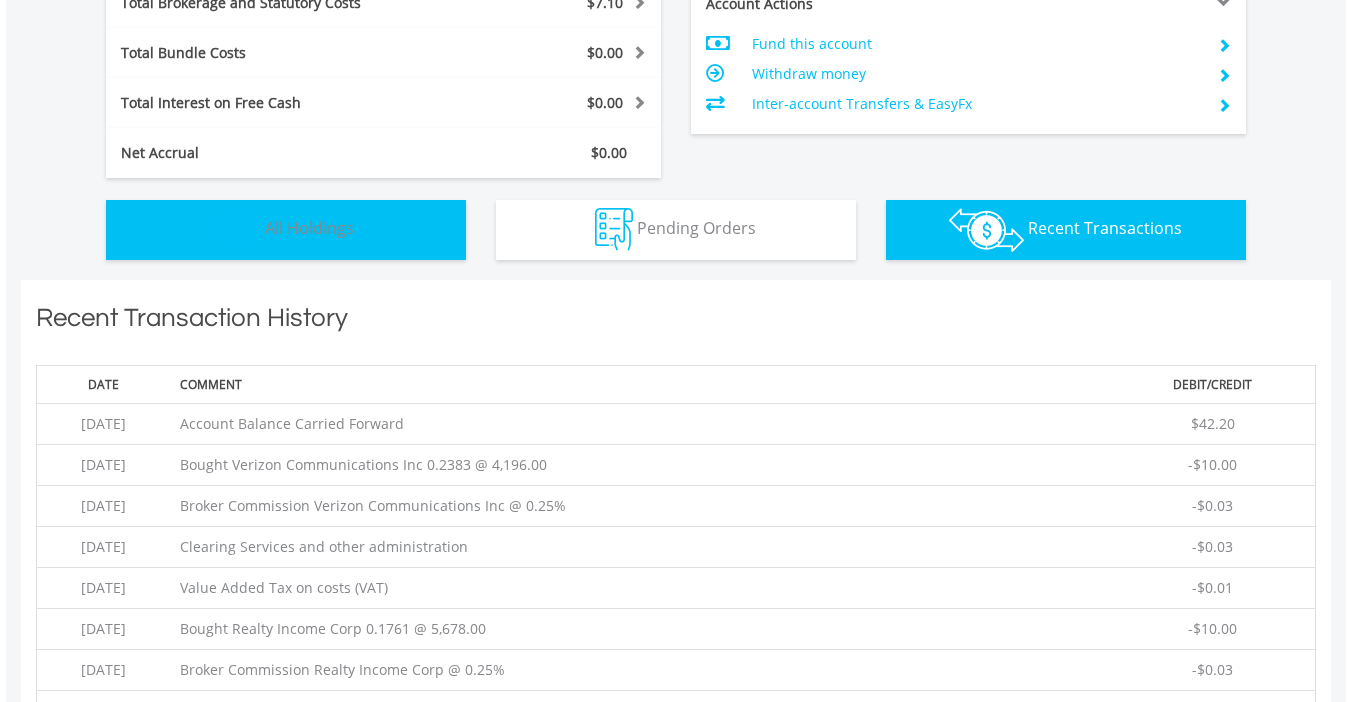 click on "Holdings
All Holdings" at bounding box center (286, 230) 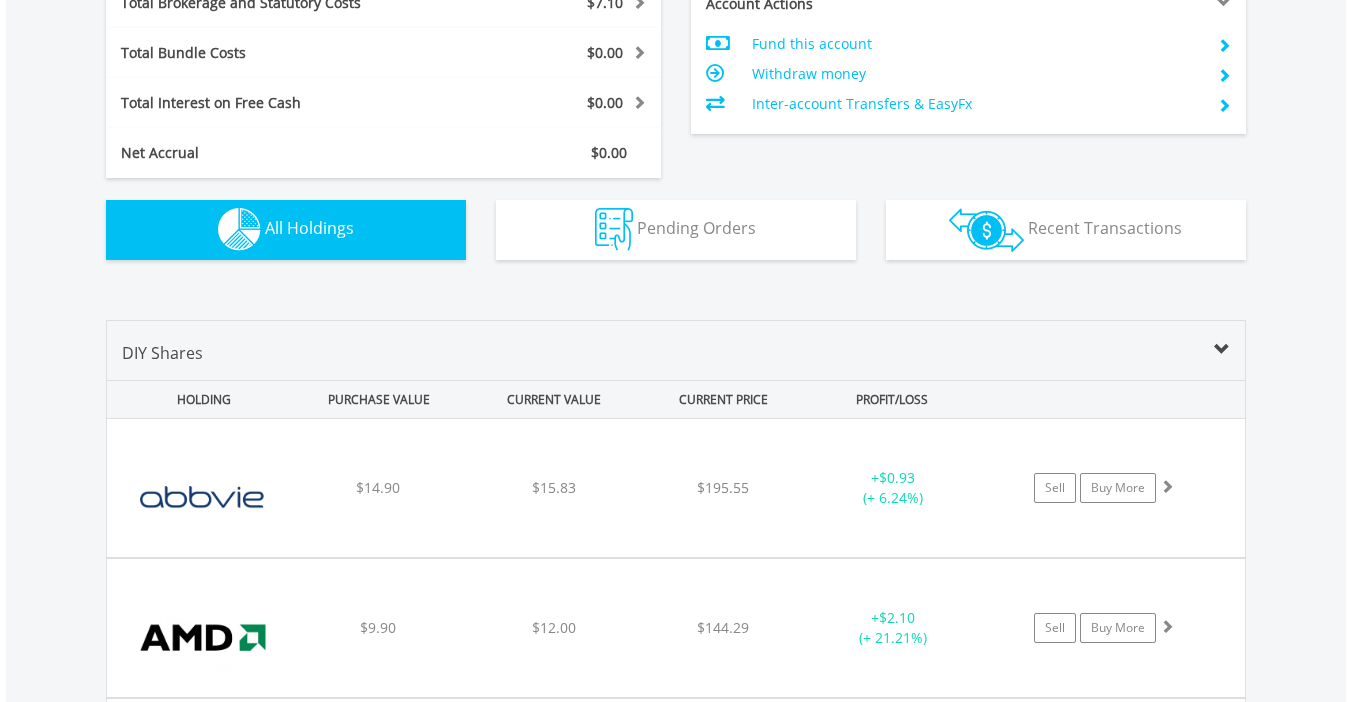 scroll, scrollTop: 1443, scrollLeft: 0, axis: vertical 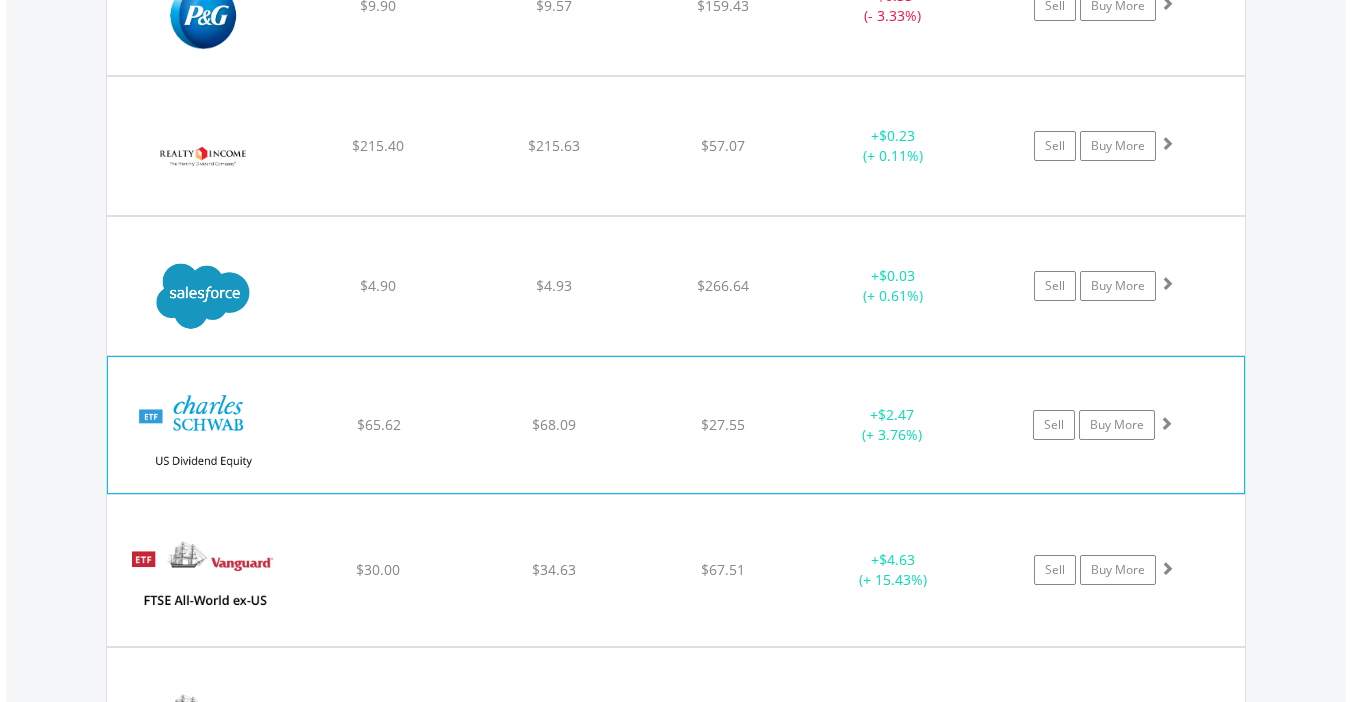 click at bounding box center (1166, 423) 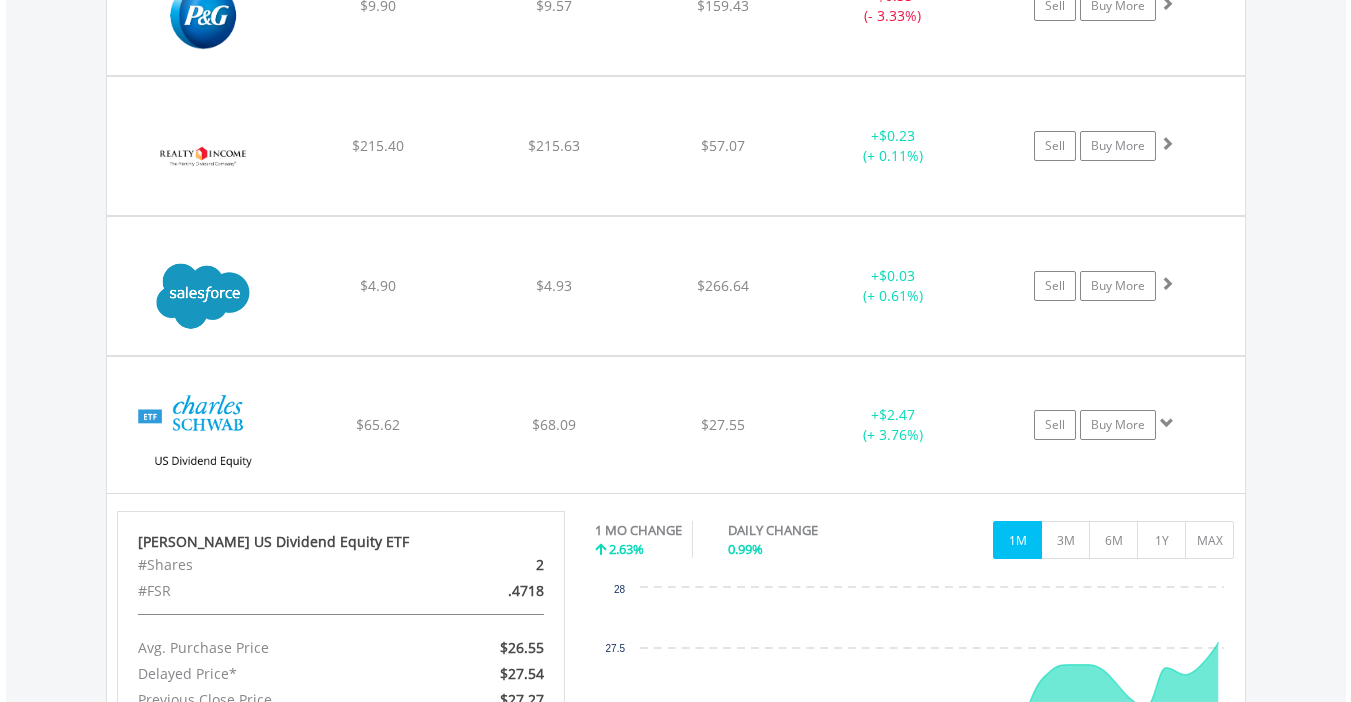 scroll, scrollTop: 5259, scrollLeft: 0, axis: vertical 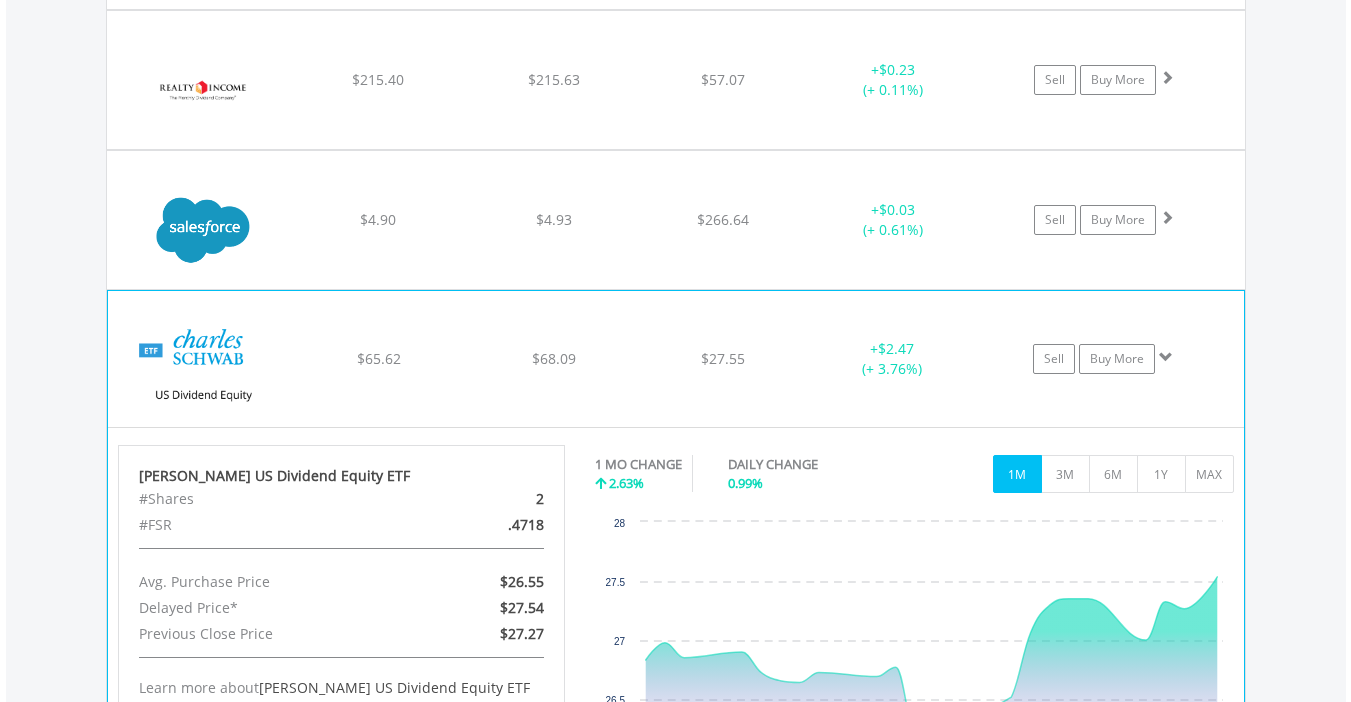 click at bounding box center [1166, 357] 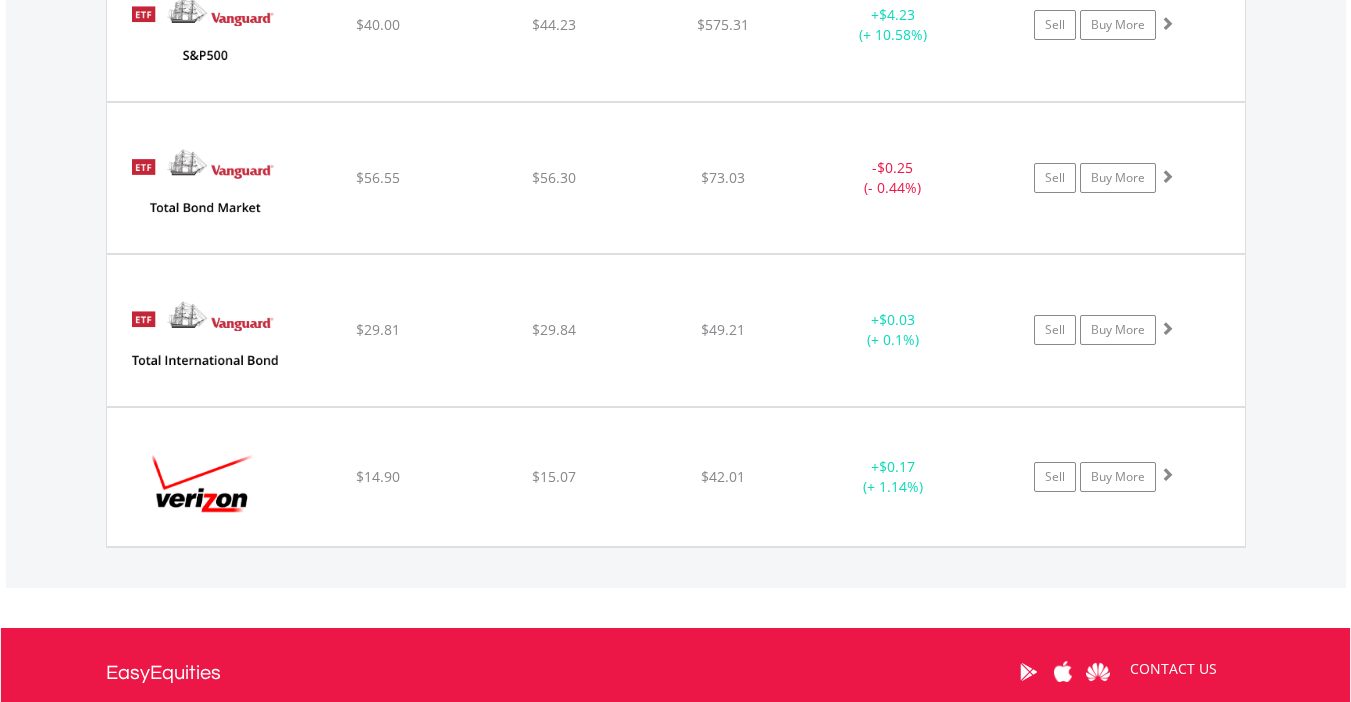 scroll, scrollTop: 6032, scrollLeft: 0, axis: vertical 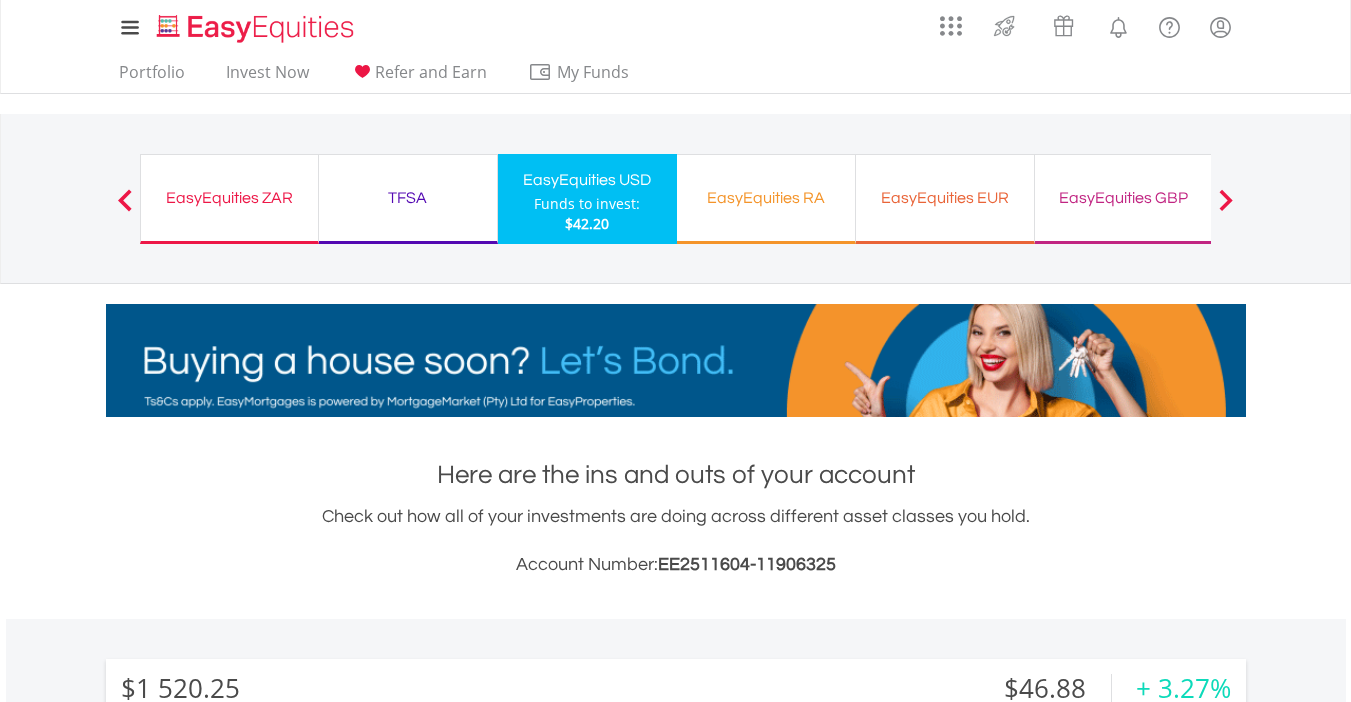 click on "EasyEquities ZAR" at bounding box center [229, 198] 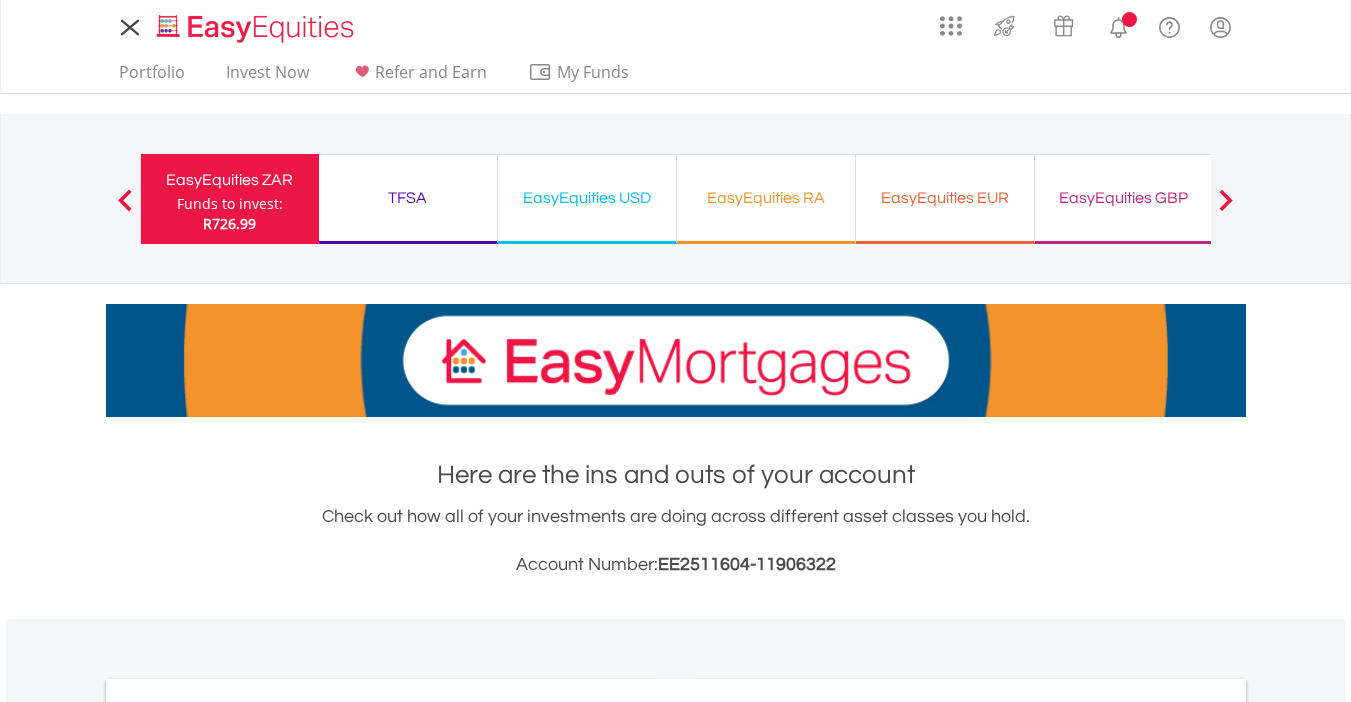 scroll, scrollTop: 0, scrollLeft: 0, axis: both 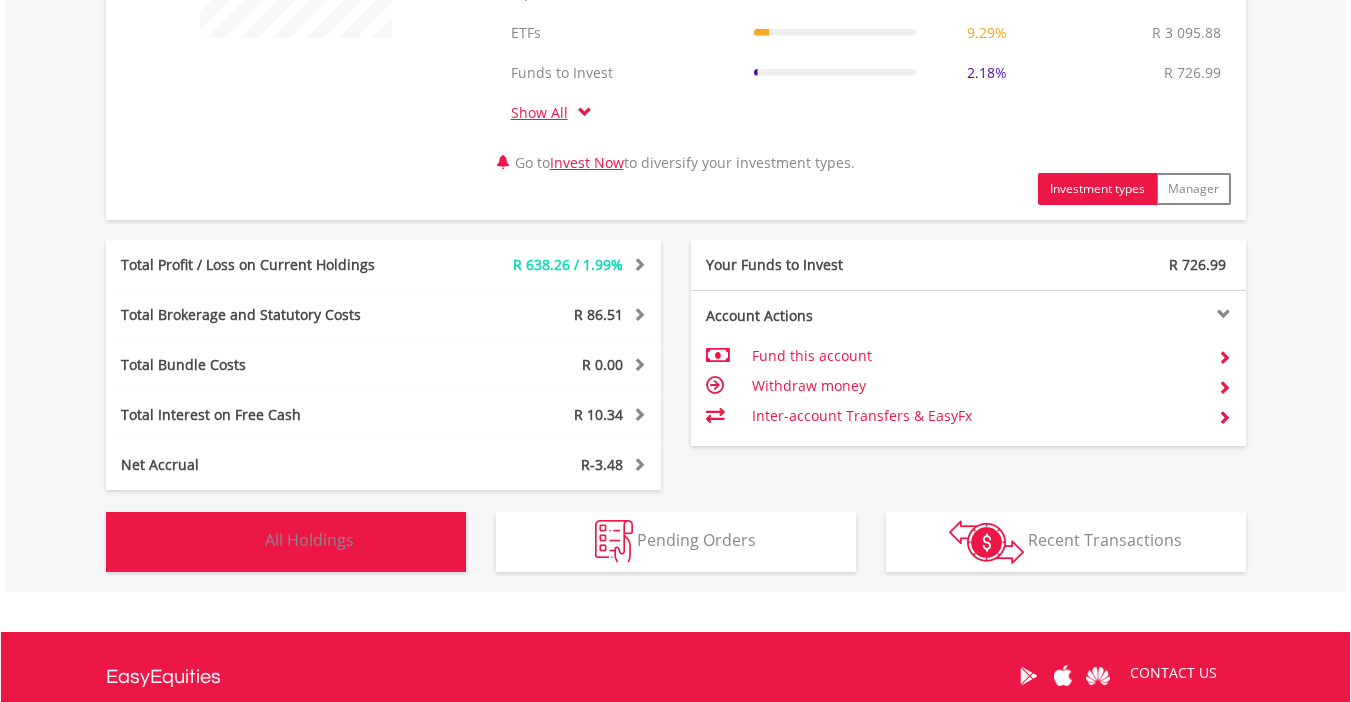 click on "Holdings
All Holdings" at bounding box center (286, 542) 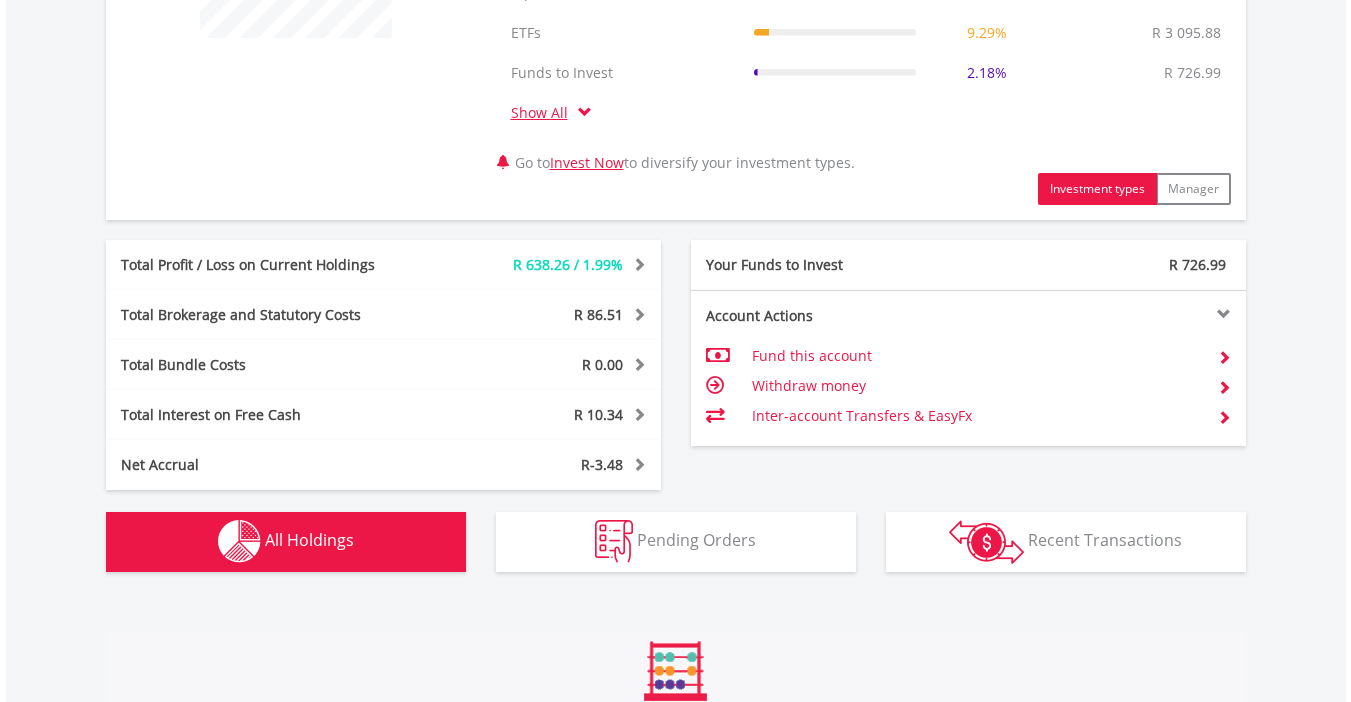 scroll, scrollTop: 1563, scrollLeft: 0, axis: vertical 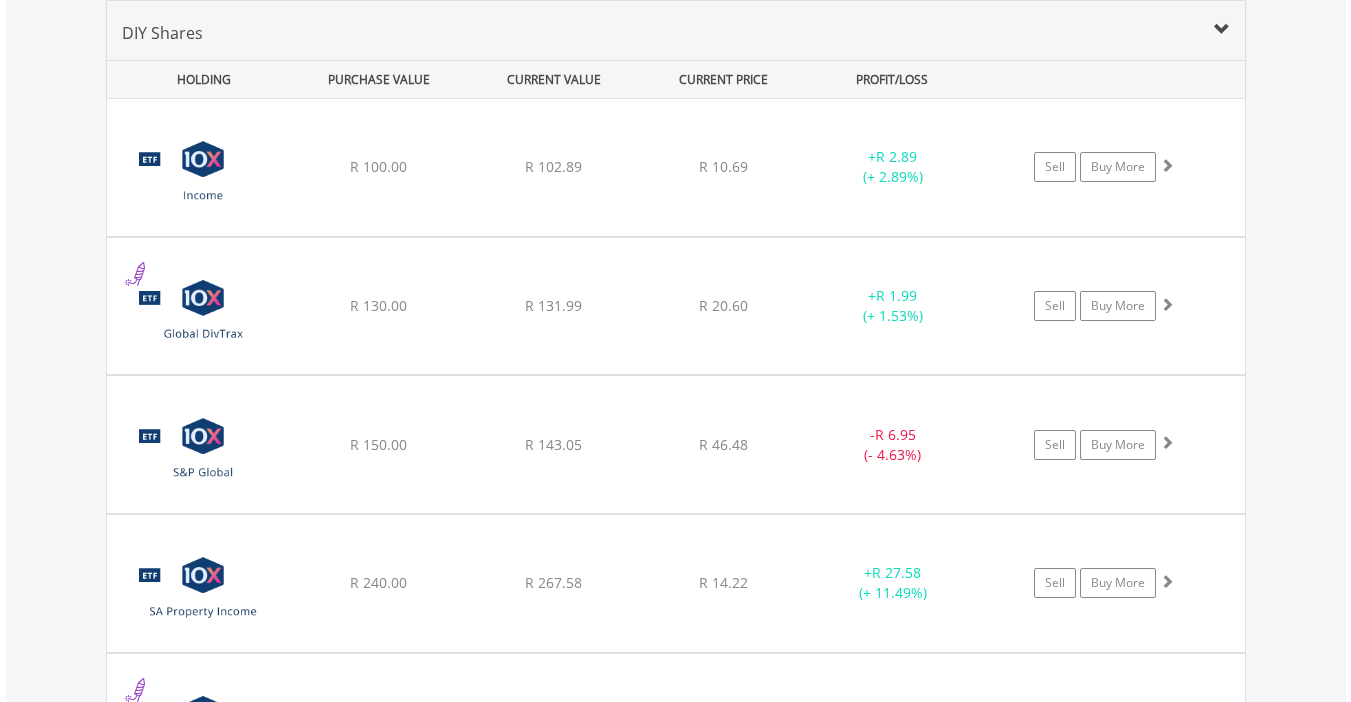 click on "Value View
Share View
DIY Shares
HOLDING
PURCHASE VALUE
CURRENT VALUE
CURRENT PRICE
PROFIT/LOSS
﻿
10X Income Actively Managed Exchange Traded Fund
R 100.00
R 102.89
R 10.69
+  R 2.89 (+ 2.89%)
Buy More" at bounding box center [676, 3879] 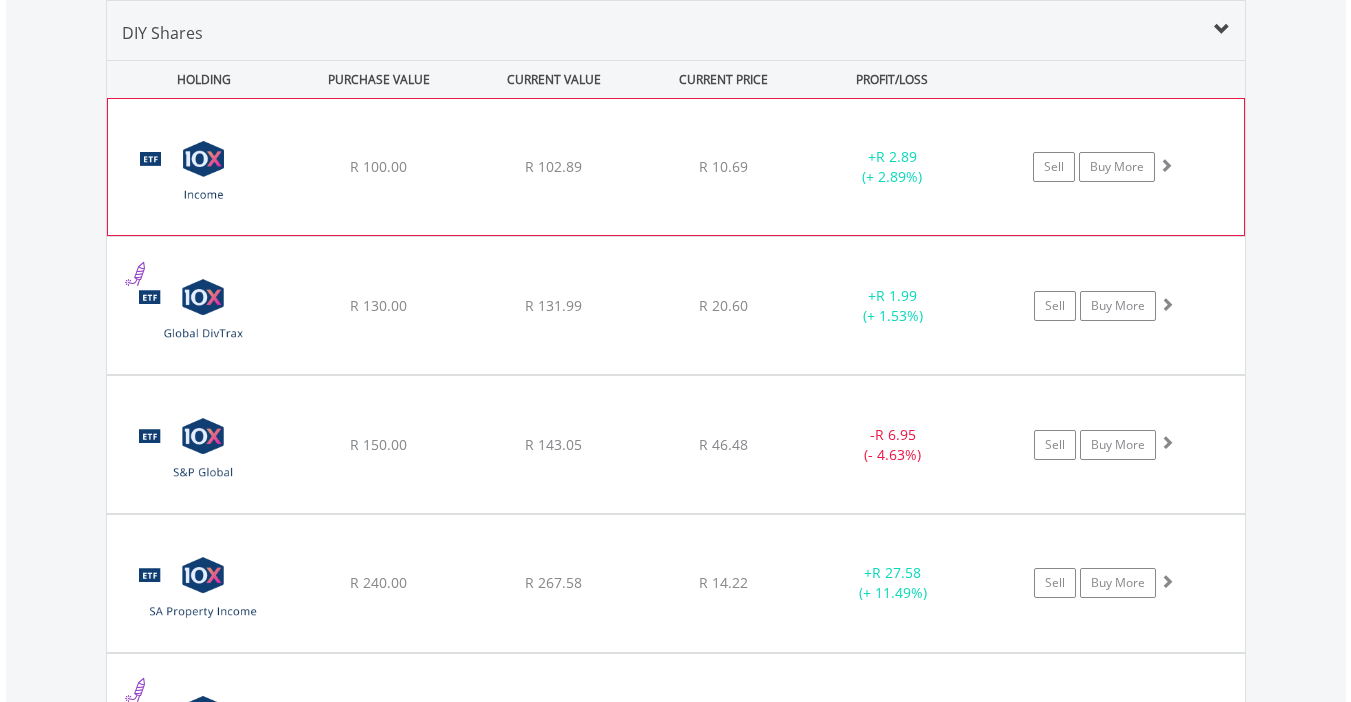 click on "Sell
Buy More" at bounding box center [1112, 167] 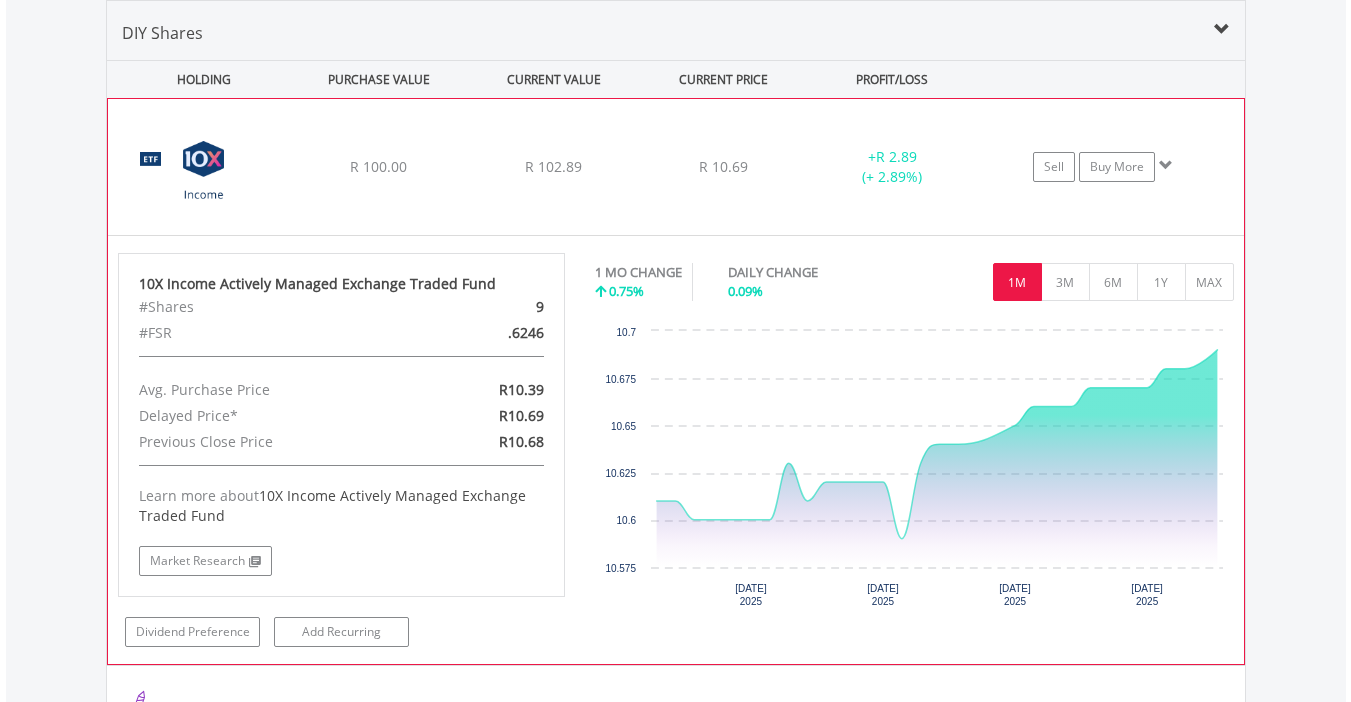 click at bounding box center [1166, 165] 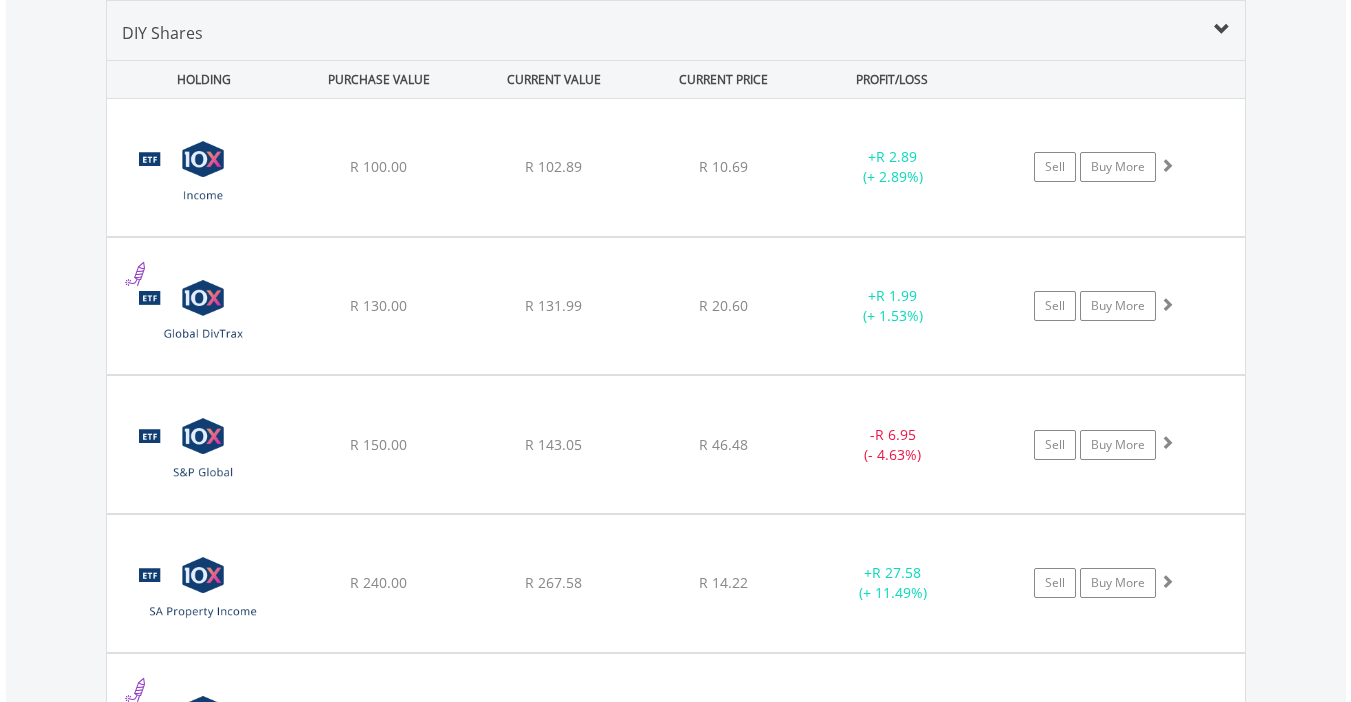 click on "Value View
Share View
DIY Shares
HOLDING
PURCHASE VALUE
CURRENT VALUE
CURRENT PRICE
PROFIT/LOSS
﻿
10X Income Actively Managed Exchange Traded Fund
R 100.00
R 102.89
R 10.69
+  R 2.89 (+ 2.89%)
Buy More" at bounding box center (676, 3879) 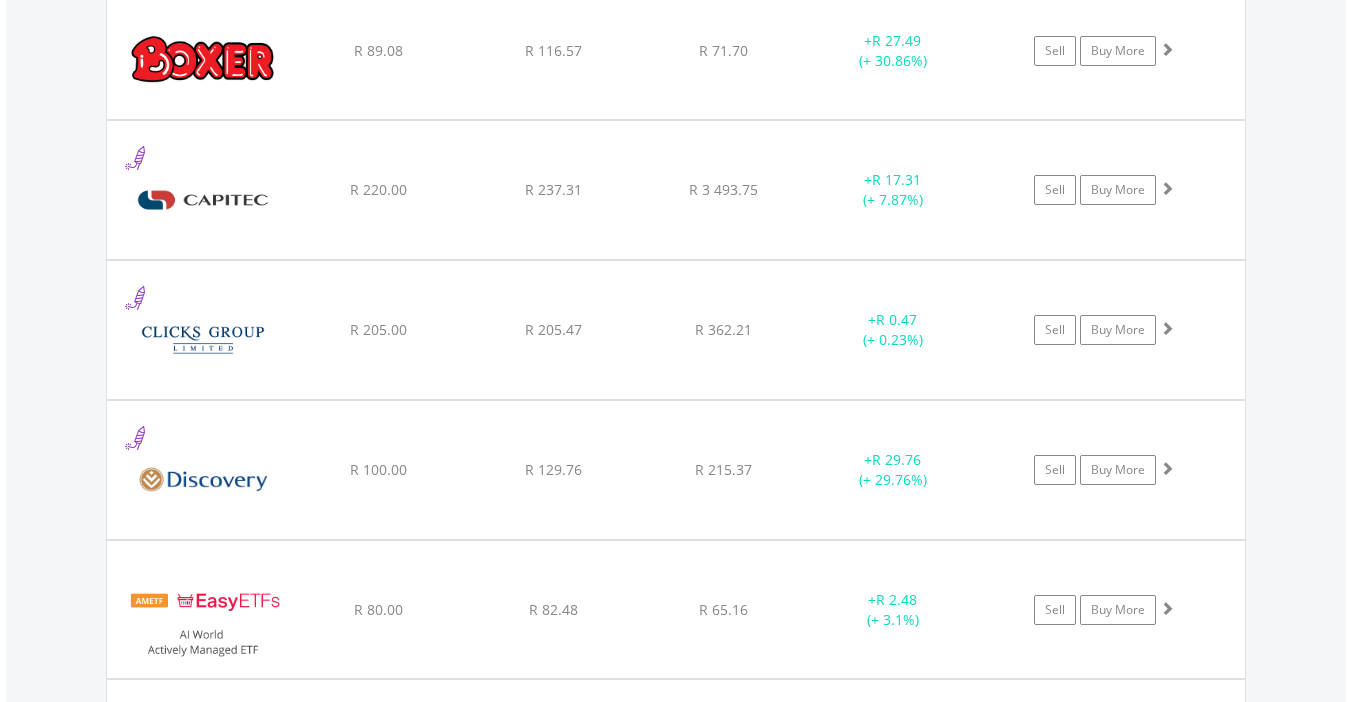 scroll, scrollTop: 2843, scrollLeft: 0, axis: vertical 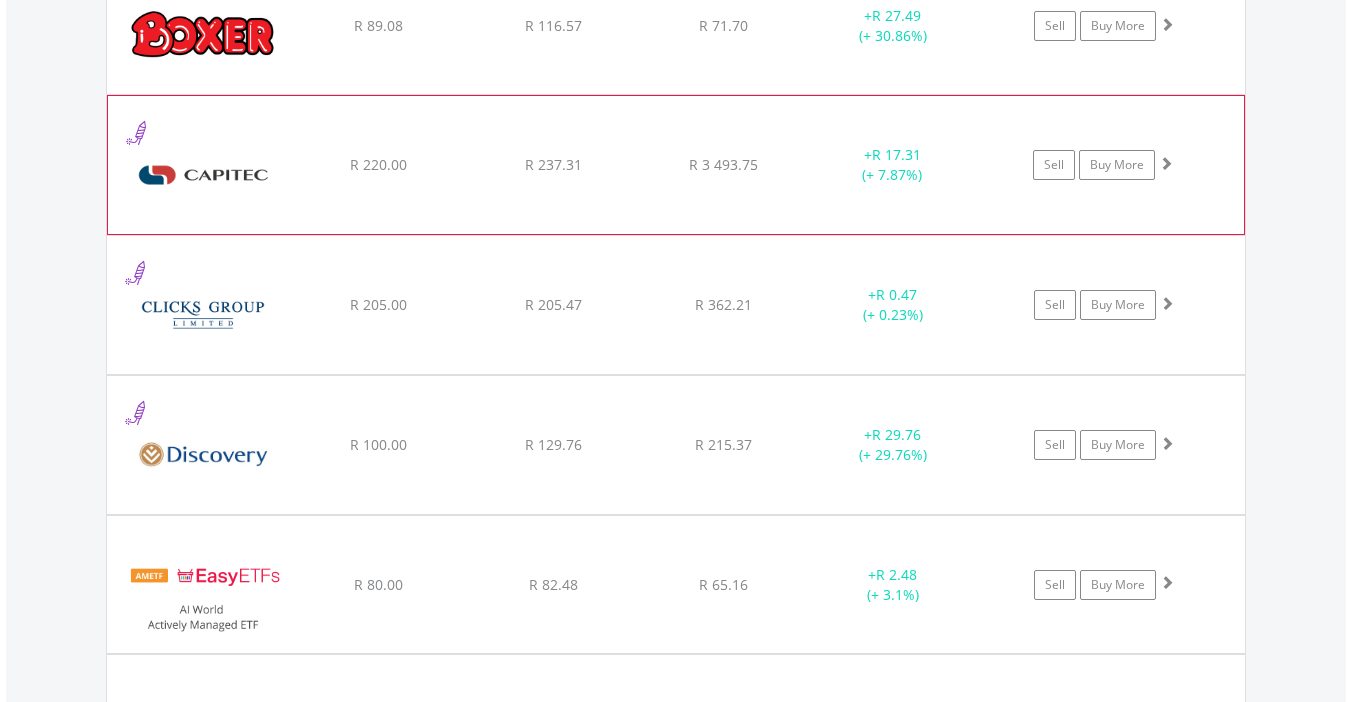 click at bounding box center [1166, 163] 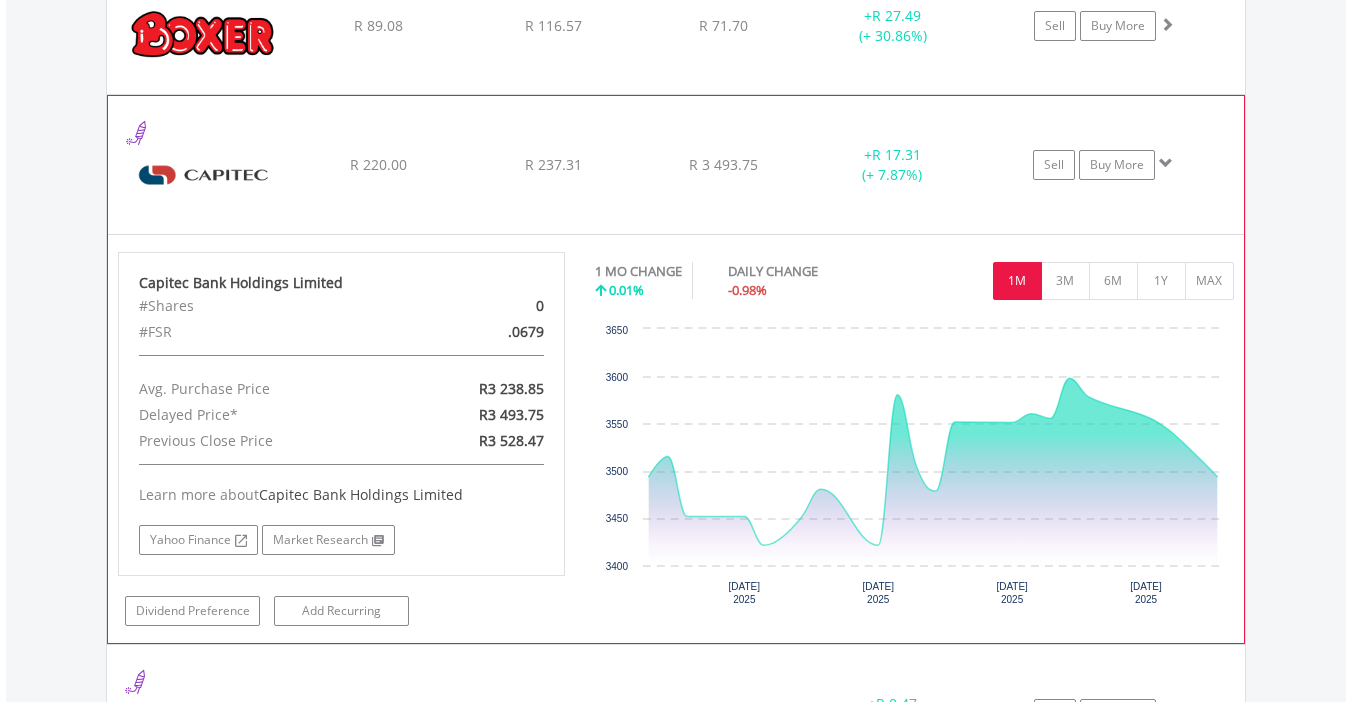 click at bounding box center [1166, 163] 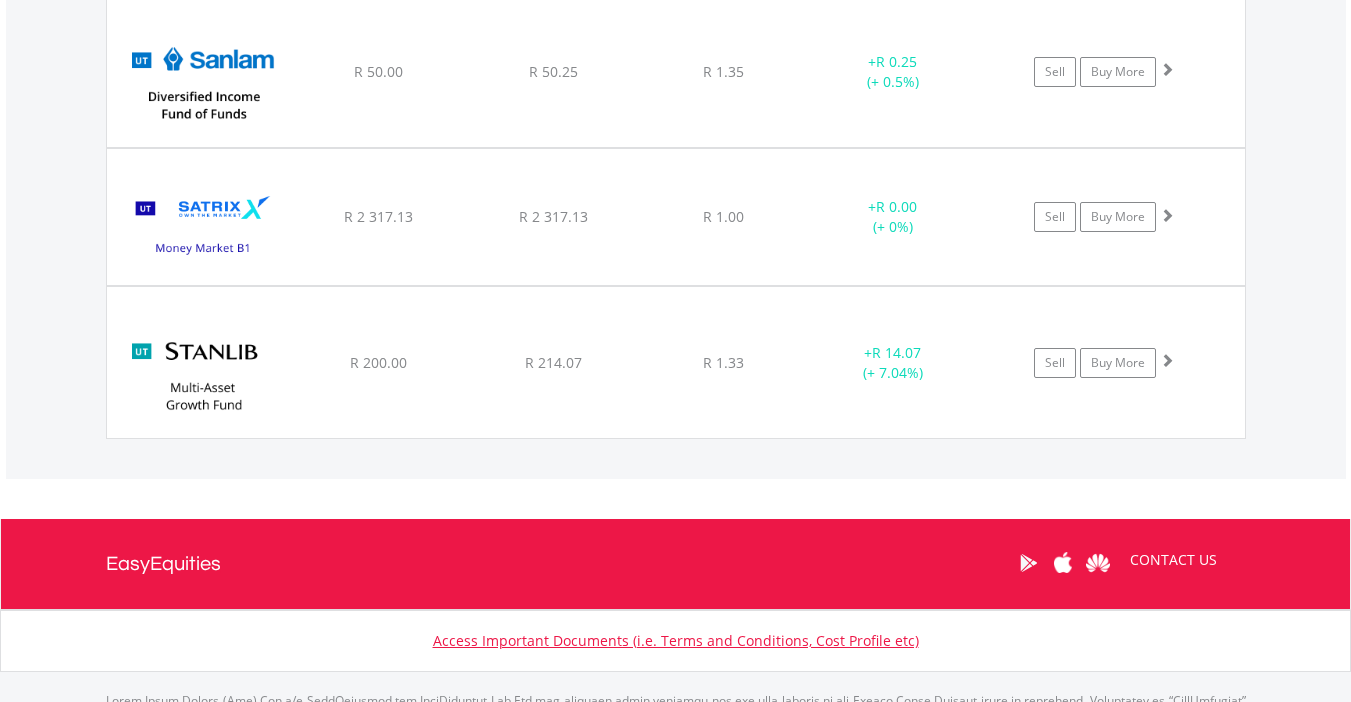 scroll, scrollTop: 8883, scrollLeft: 0, axis: vertical 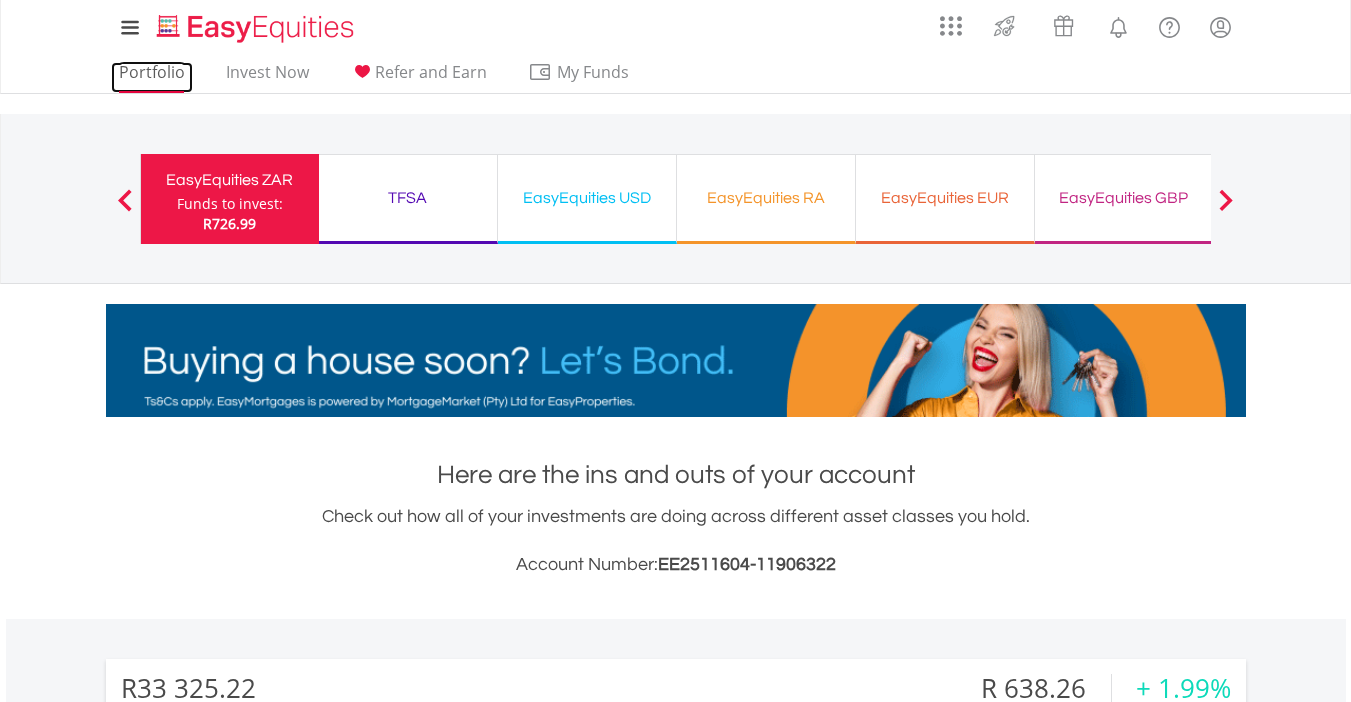 click on "Portfolio" at bounding box center (152, 77) 